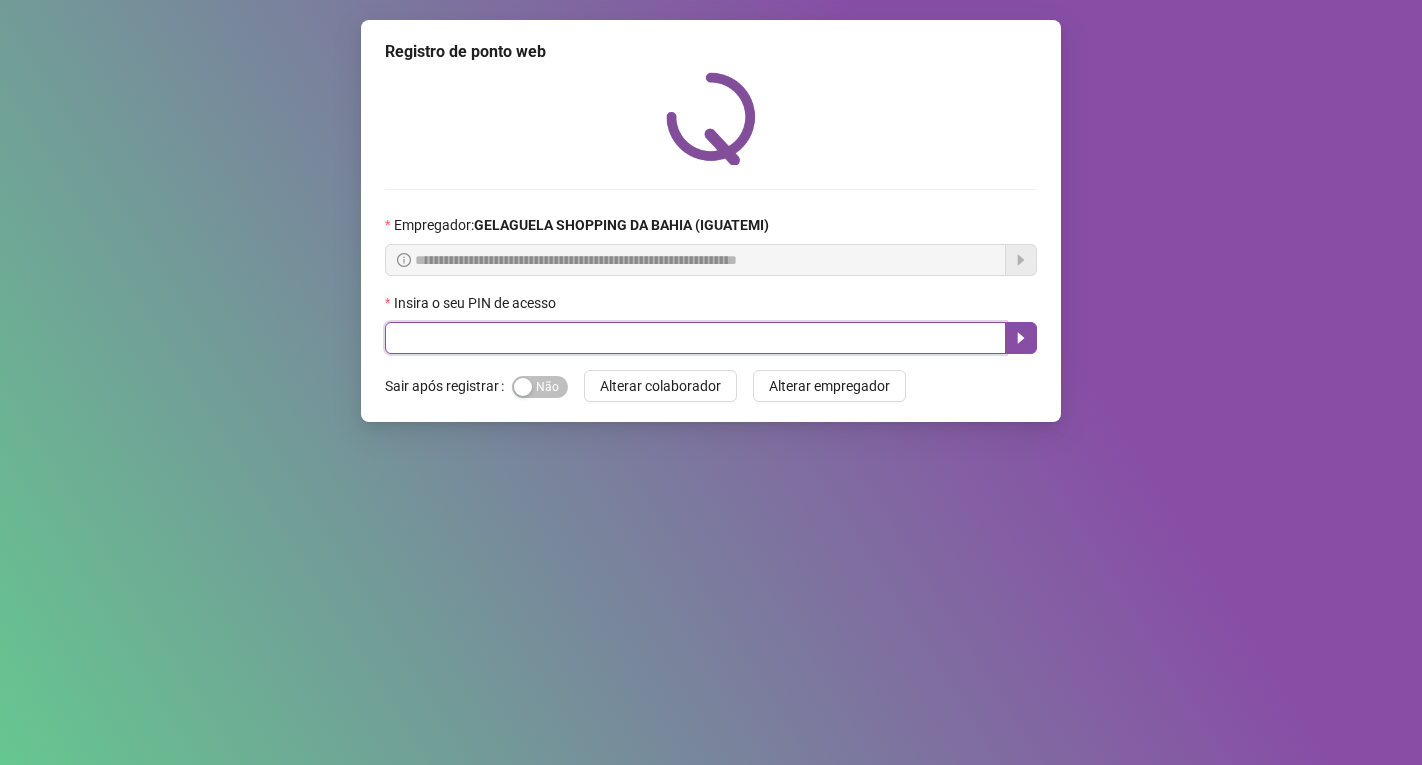 click at bounding box center (695, 338) 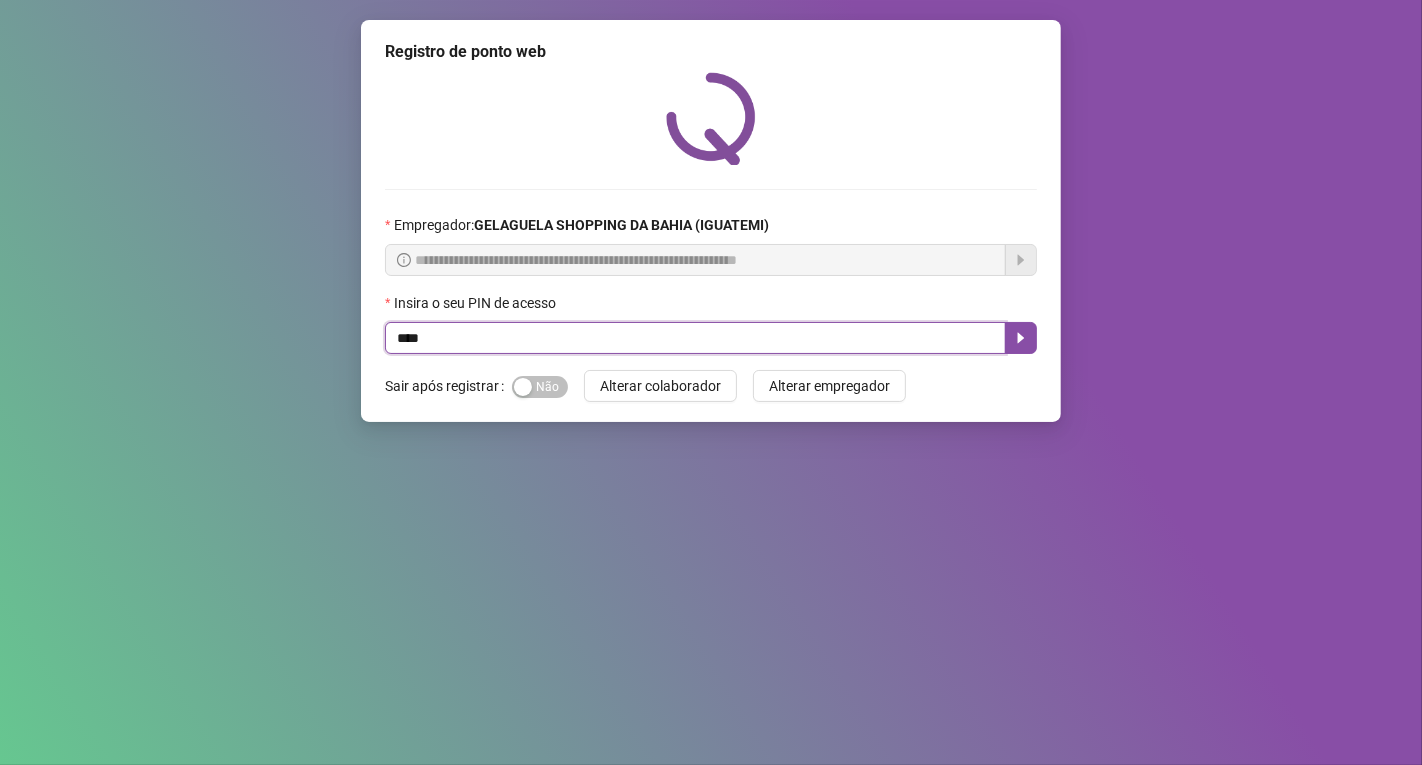 type on "*****" 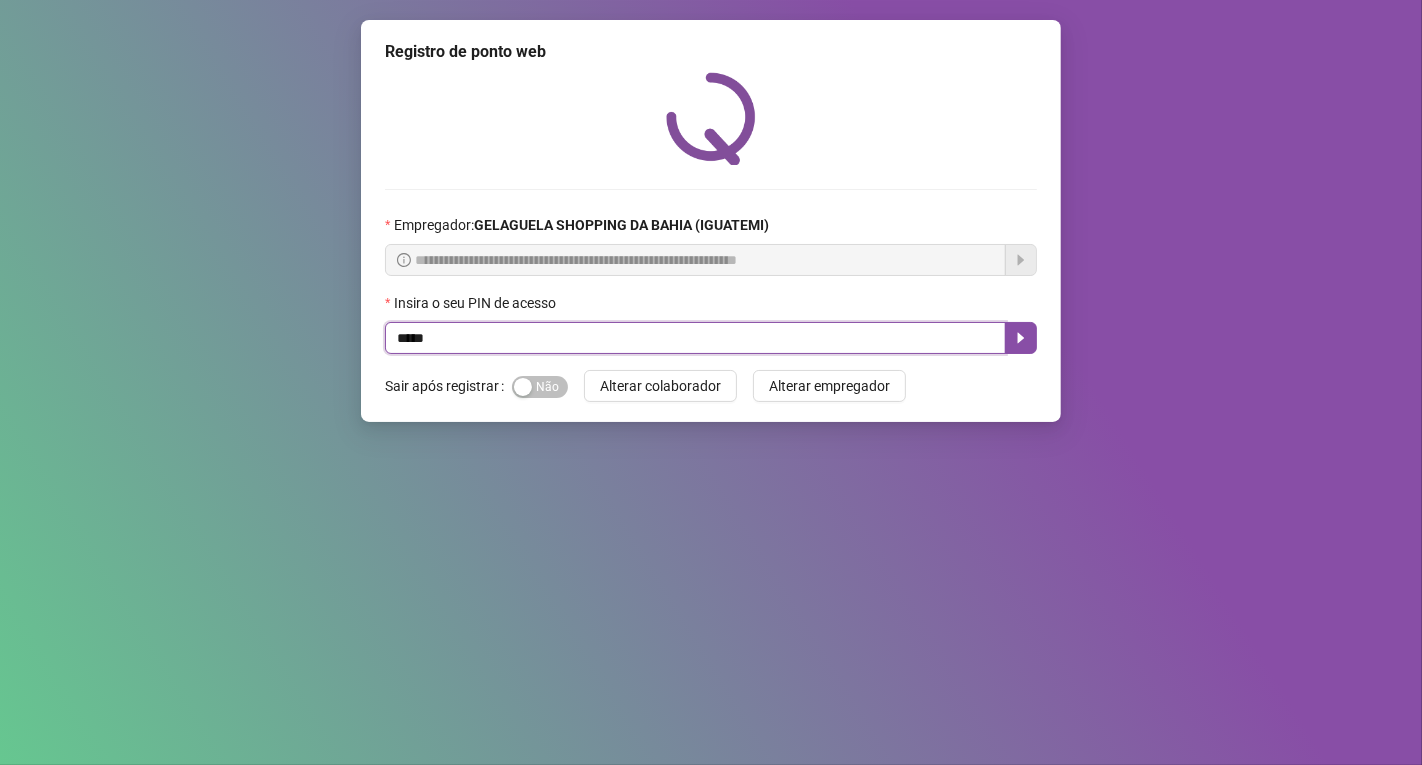 click on "*****" at bounding box center [695, 338] 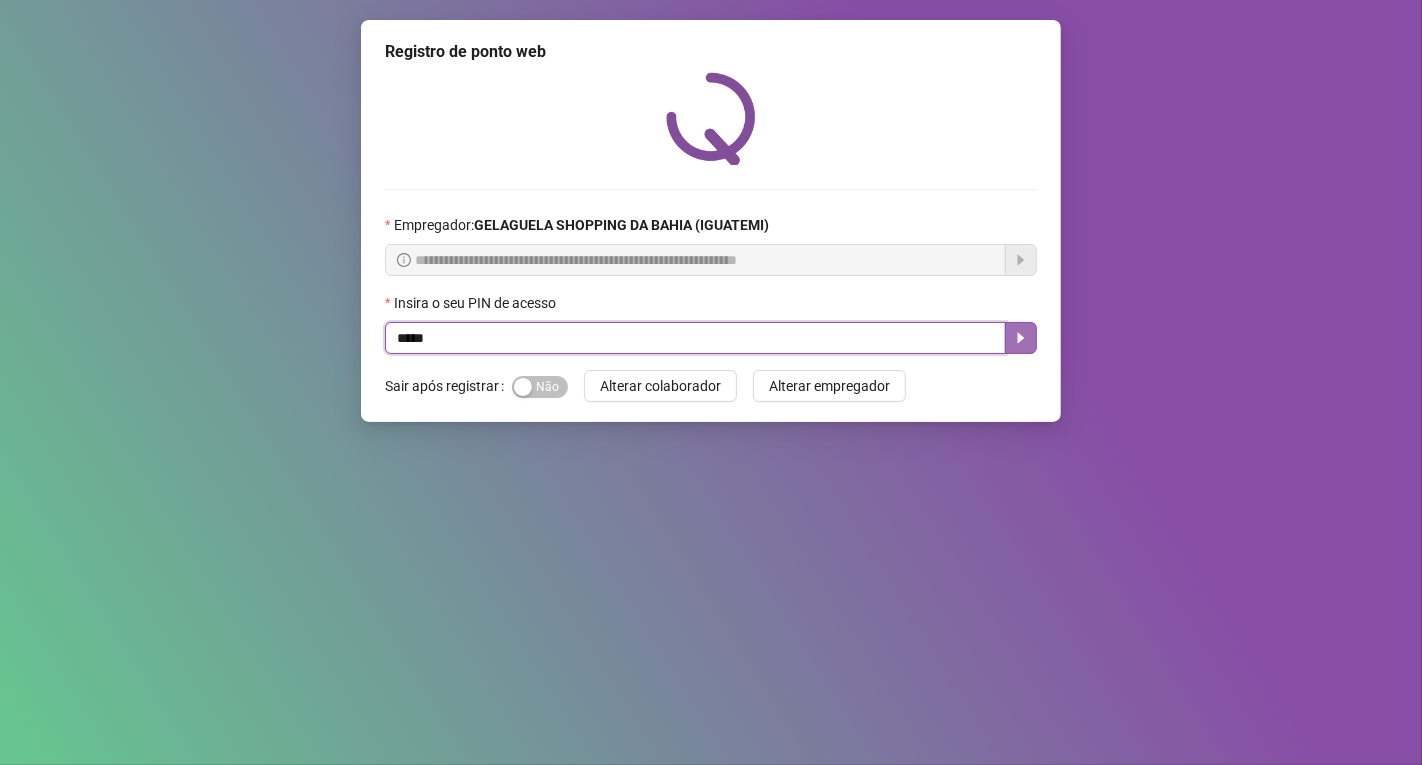click 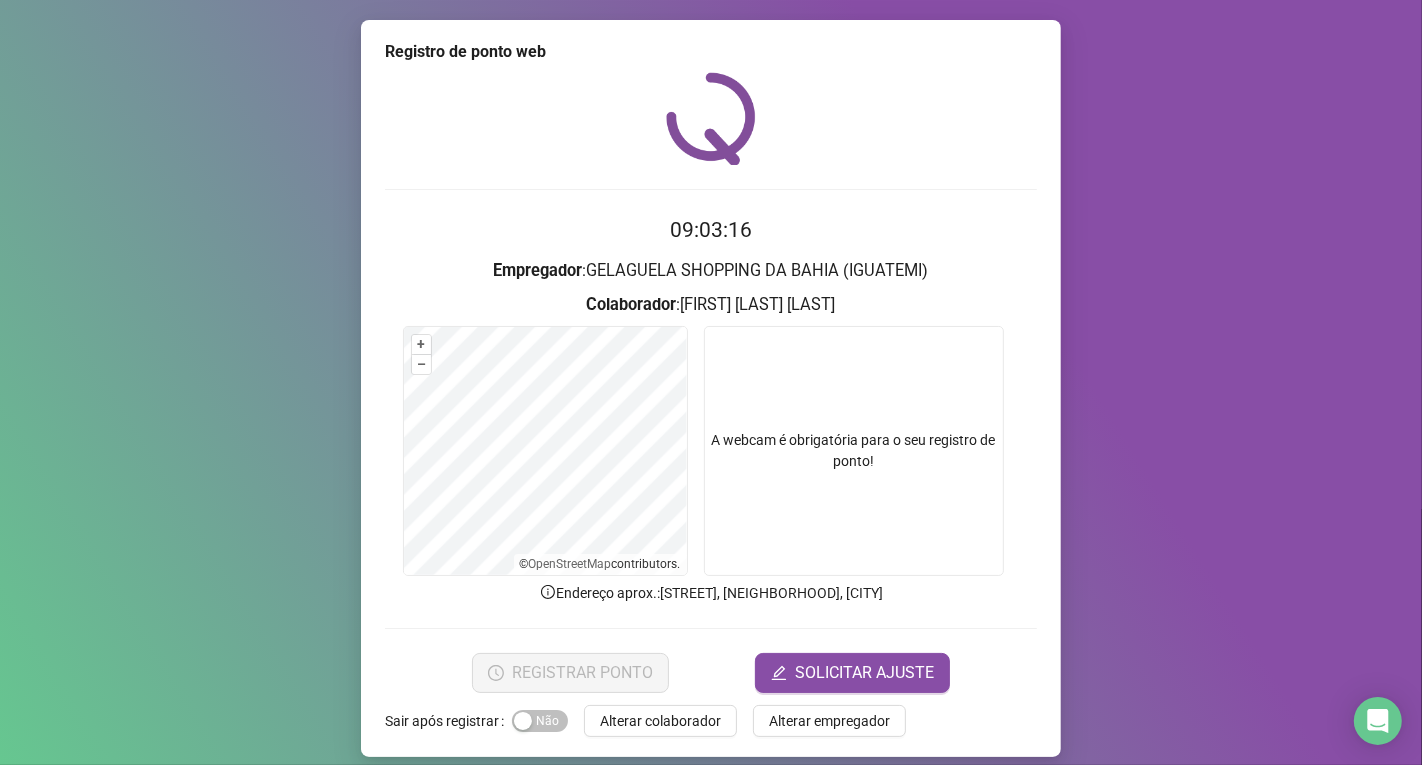 click at bounding box center [854, 451] 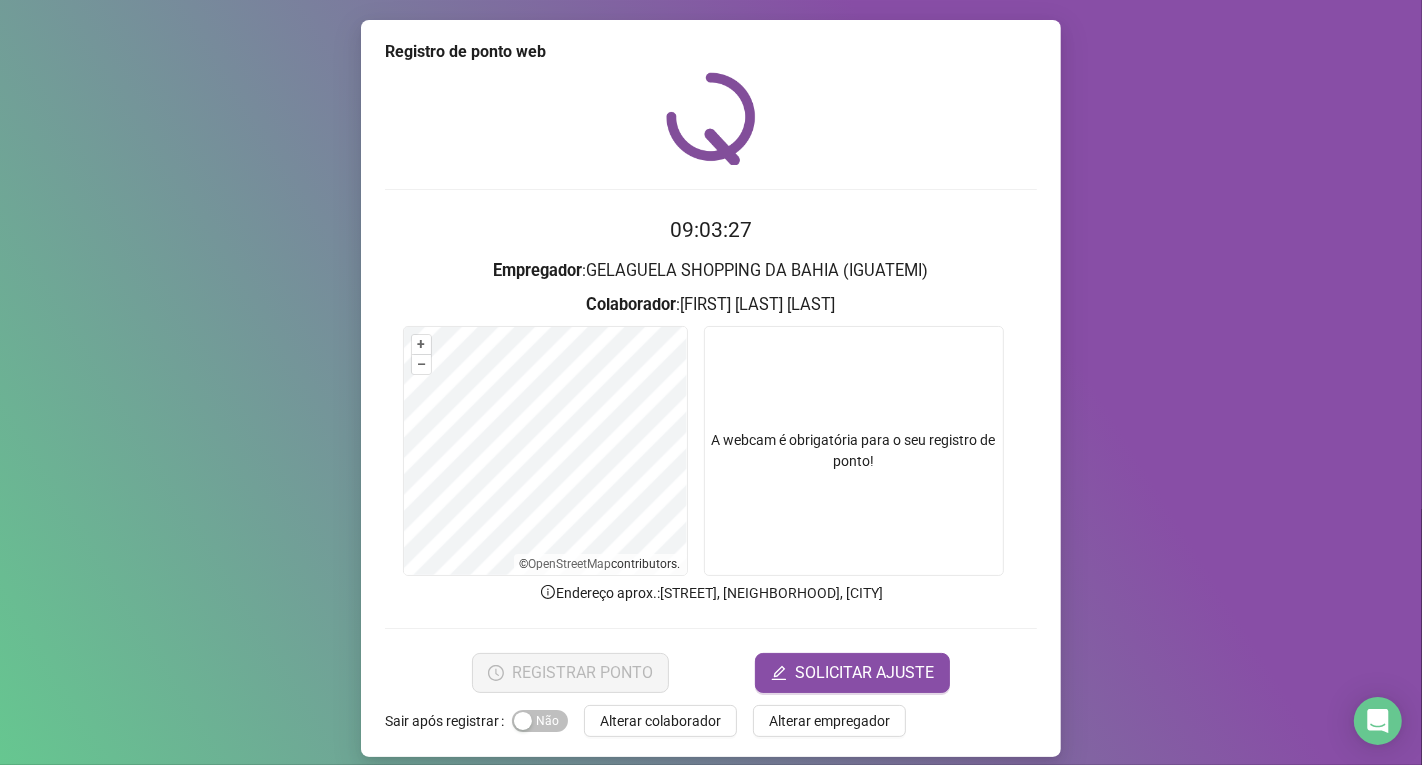 click on "Página inicial Registrar ponto Espelho de ponto Meus registros Minhas solicitações   Pesquisar no QRPoint 1 QRPoint © 2025  -  Versão   2.89.5   -  Reportar bug e/ou melhoria Registro de ponto web 09:03:27 Empregador :  GELAGUELA SHOPPING DA BAHIA (IGUATEMI) Colaborador :  CAUÃ BARBOSA DA SILVA SENA  + – ⇧ › ©  OpenStreetMap  contributors. A webcam é obrigatória para o seu registro de ponto! Endereço aprox. :  Rua do Retiro, Itapuã, Salvador REGISTRAR PONTO SOLICITAR AJUSTE Sair após registrar Sim Não Alterar colaborador Alterar empregador" at bounding box center [711, 382] 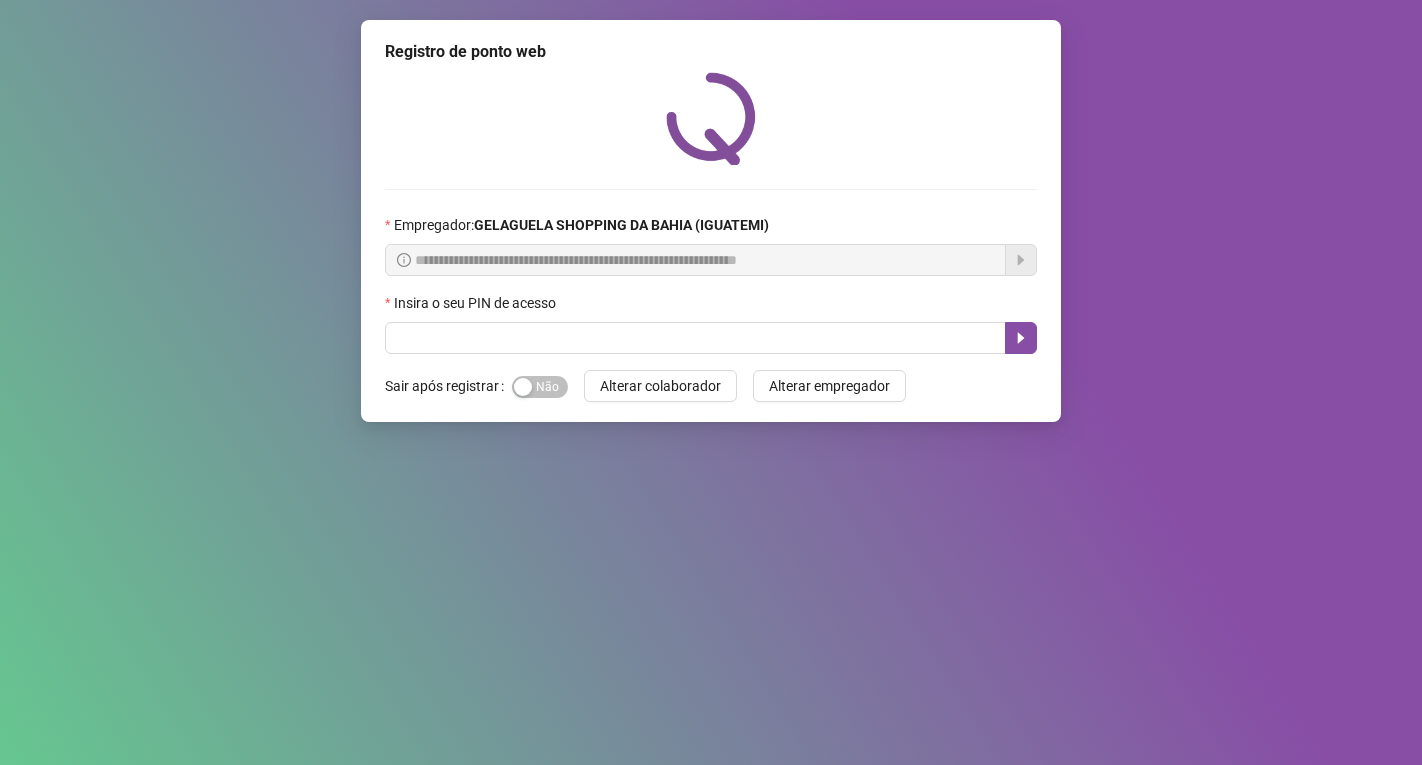 scroll, scrollTop: 0, scrollLeft: 0, axis: both 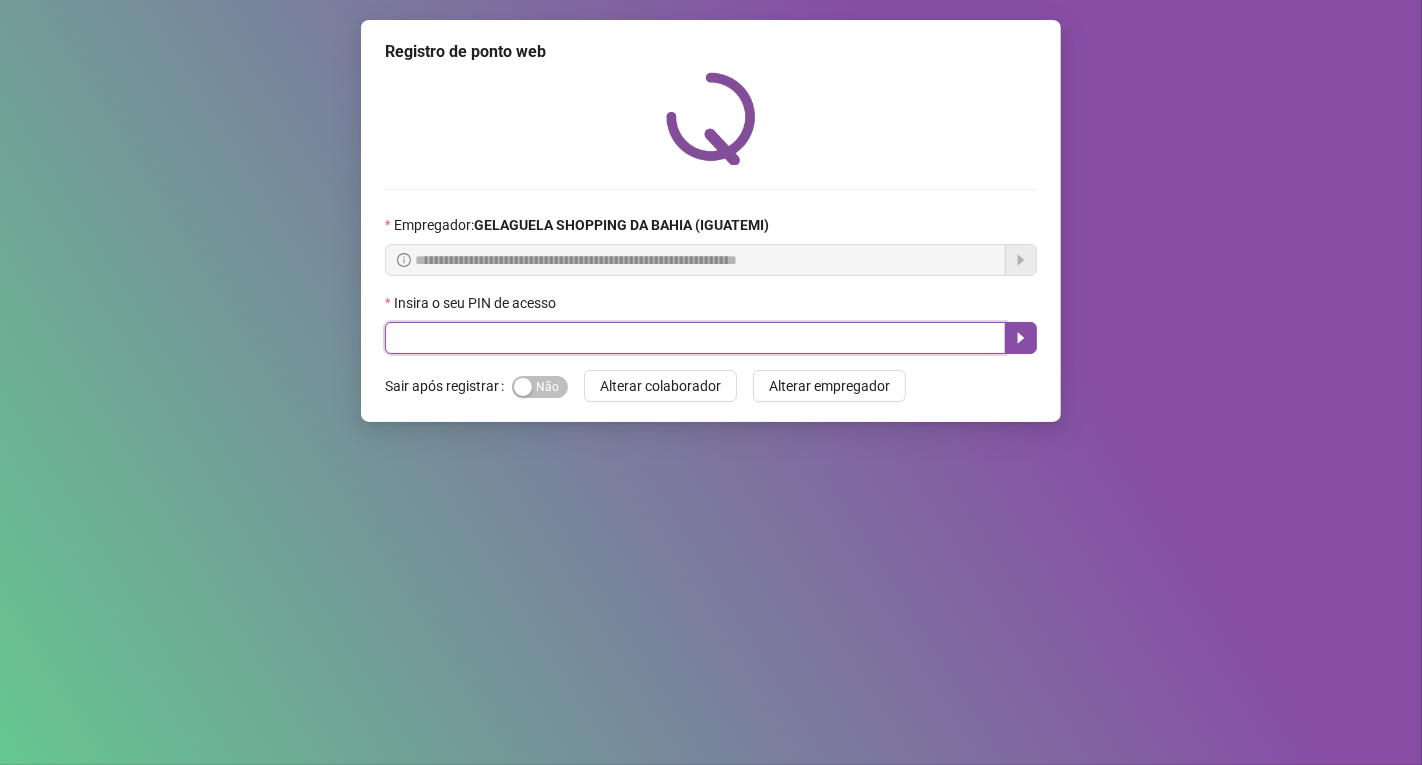 click at bounding box center (695, 338) 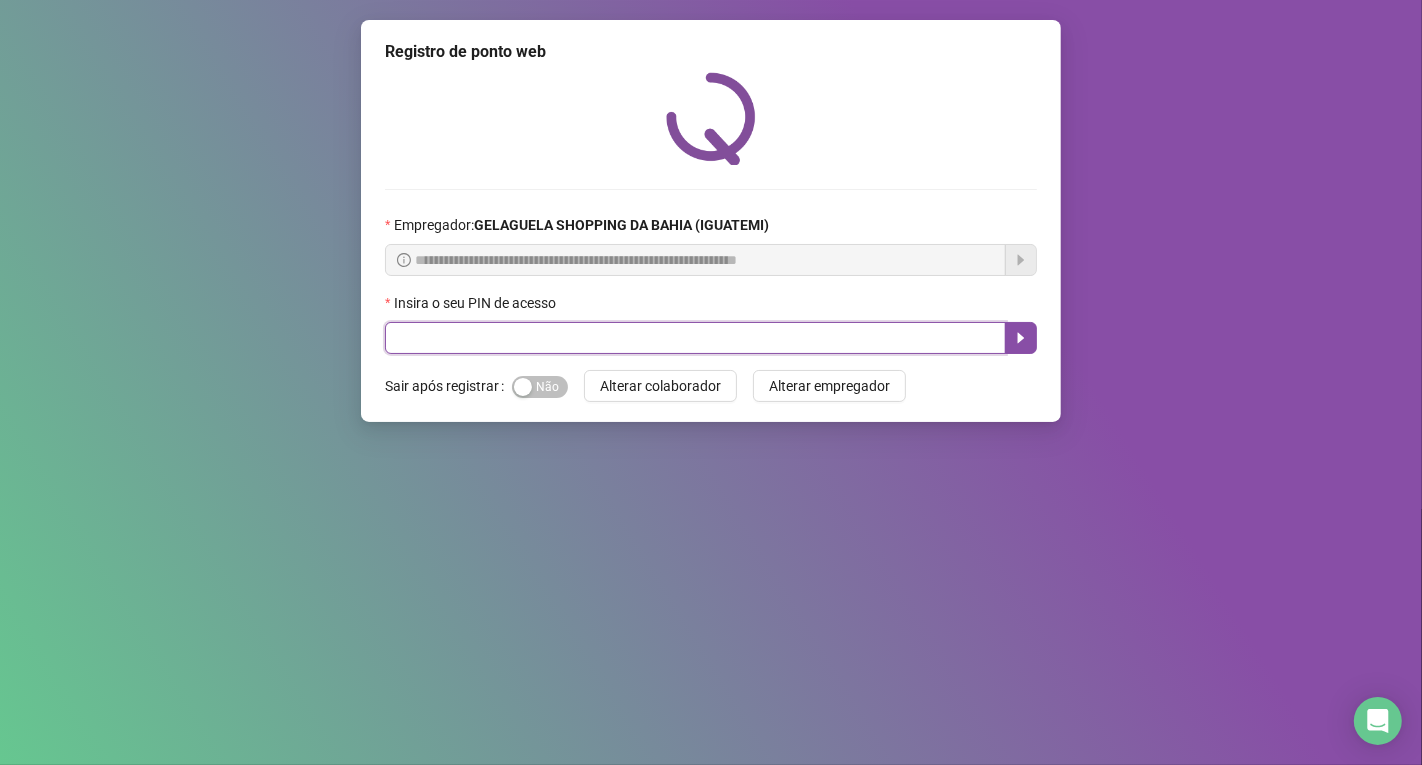 click at bounding box center (695, 338) 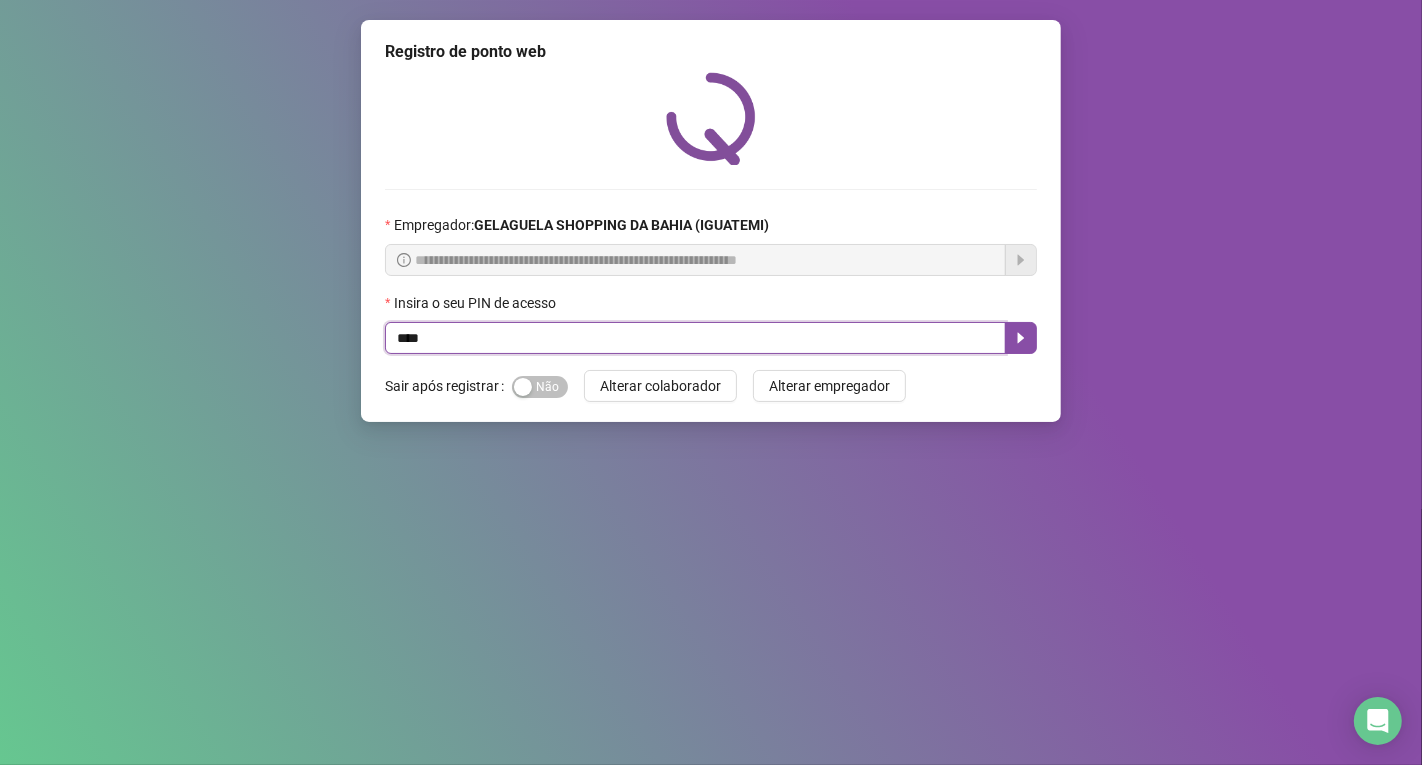 type on "*****" 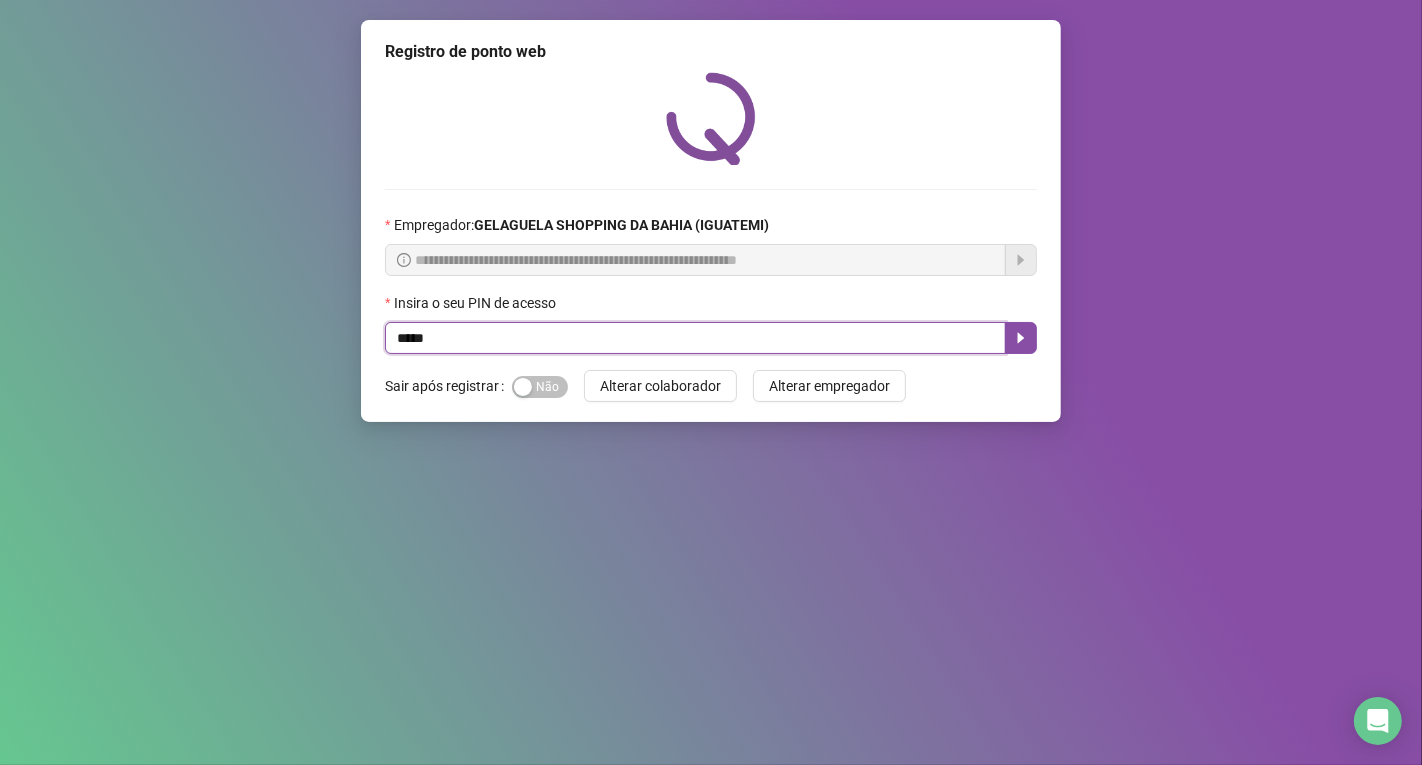 click on "*****" at bounding box center [695, 338] 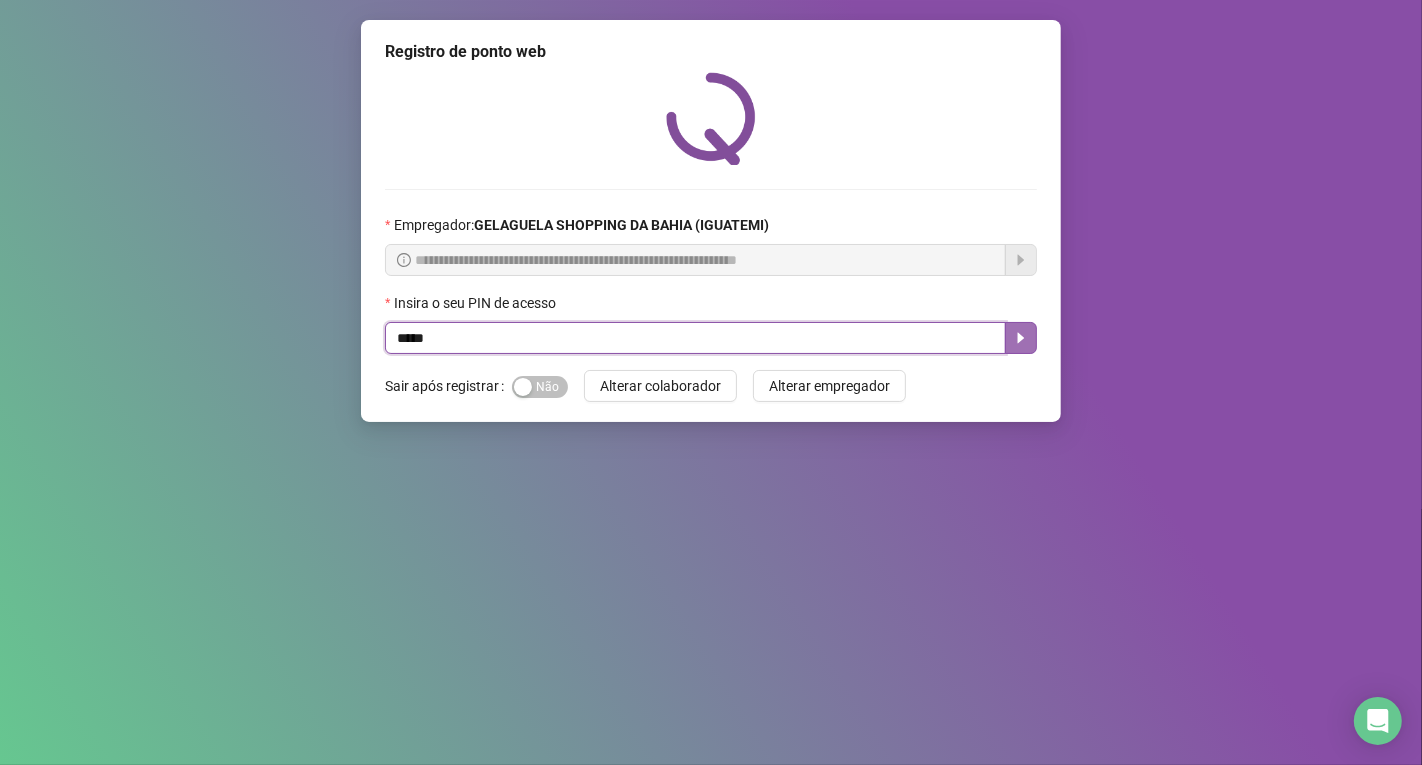 click 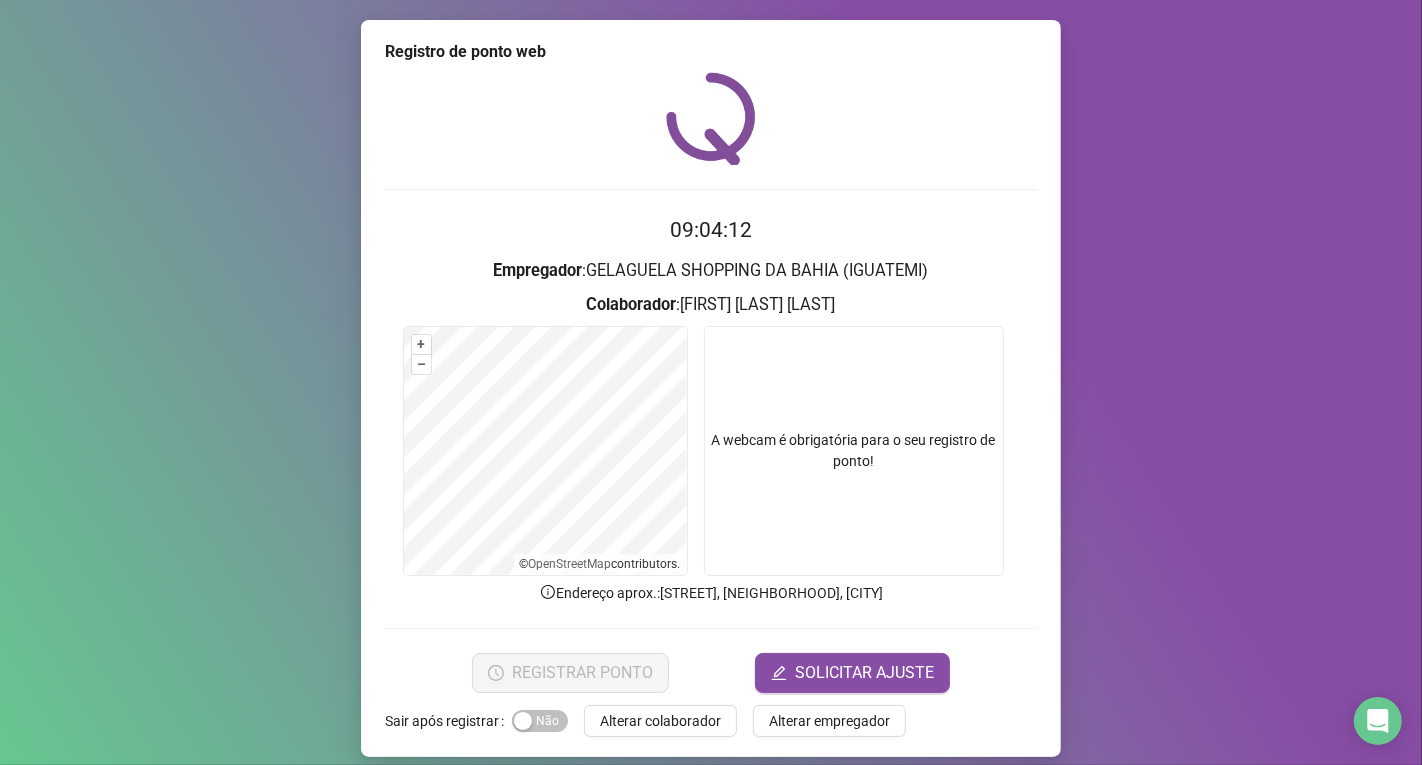 click at bounding box center (854, 451) 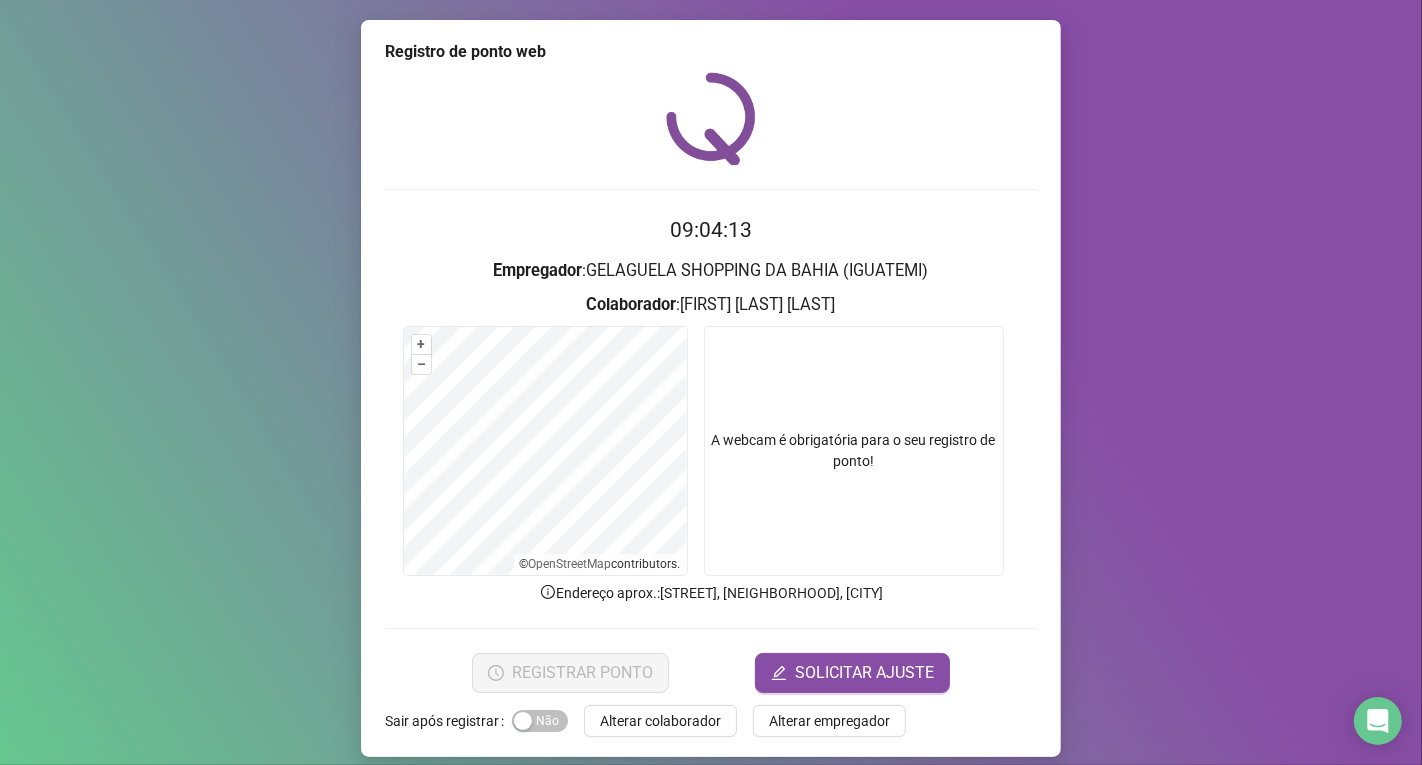 click at bounding box center (854, 451) 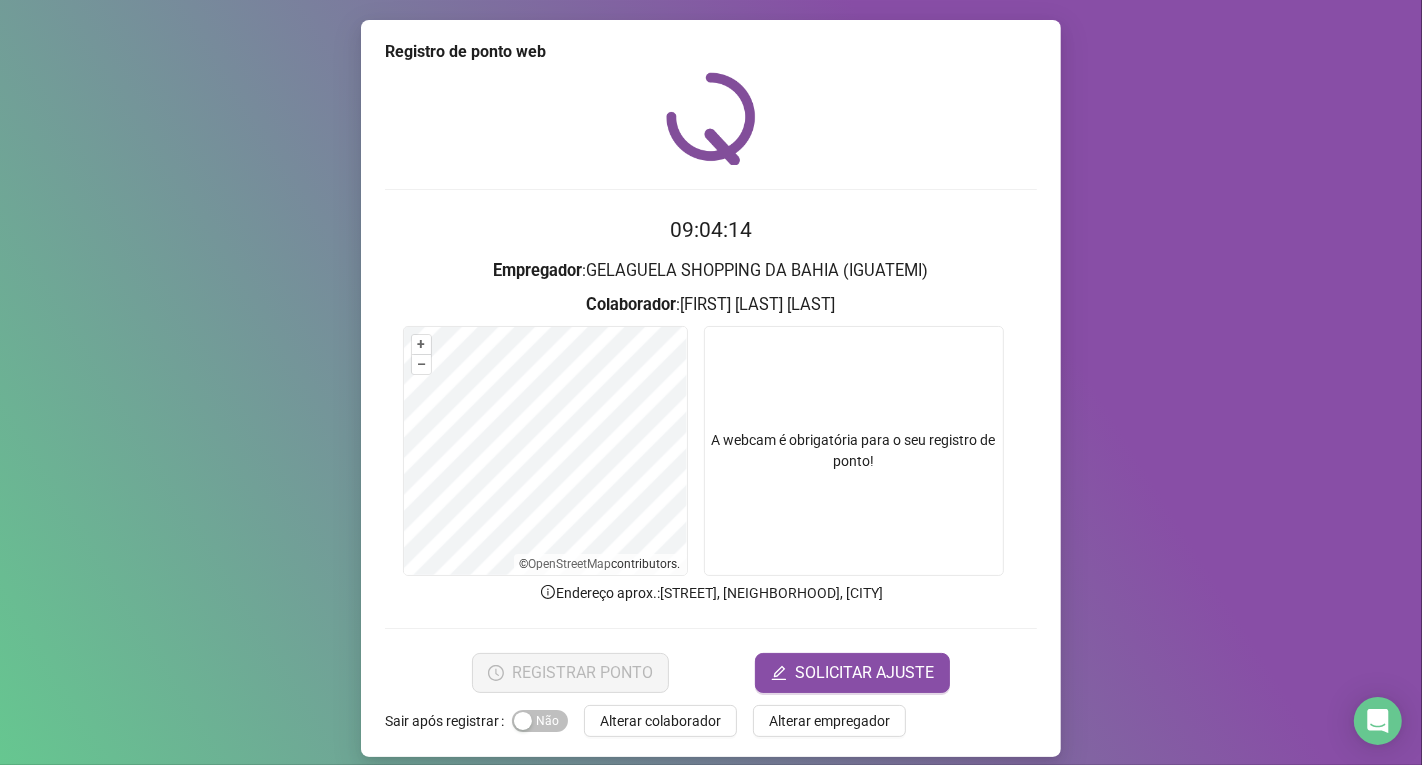 click at bounding box center (854, 451) 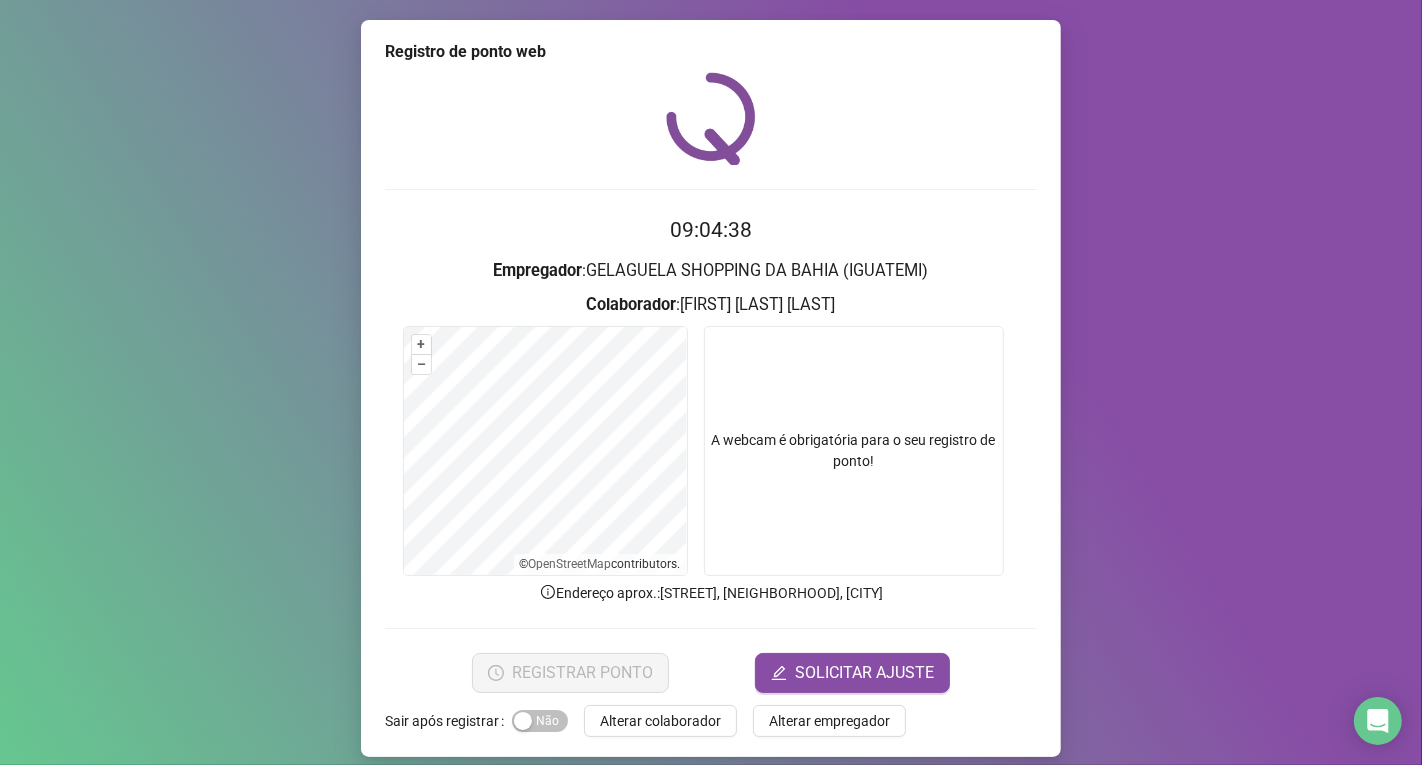 click at bounding box center (854, 451) 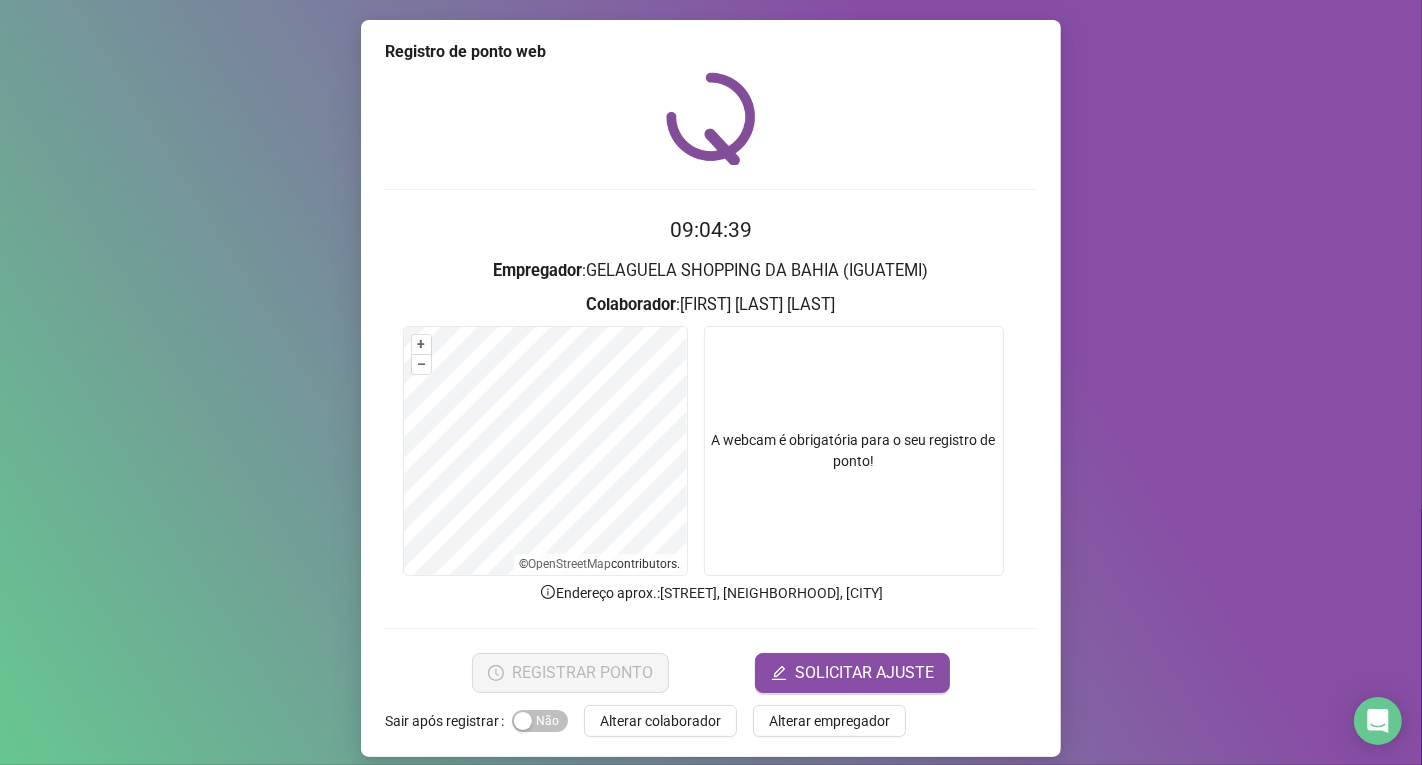 click at bounding box center [854, 451] 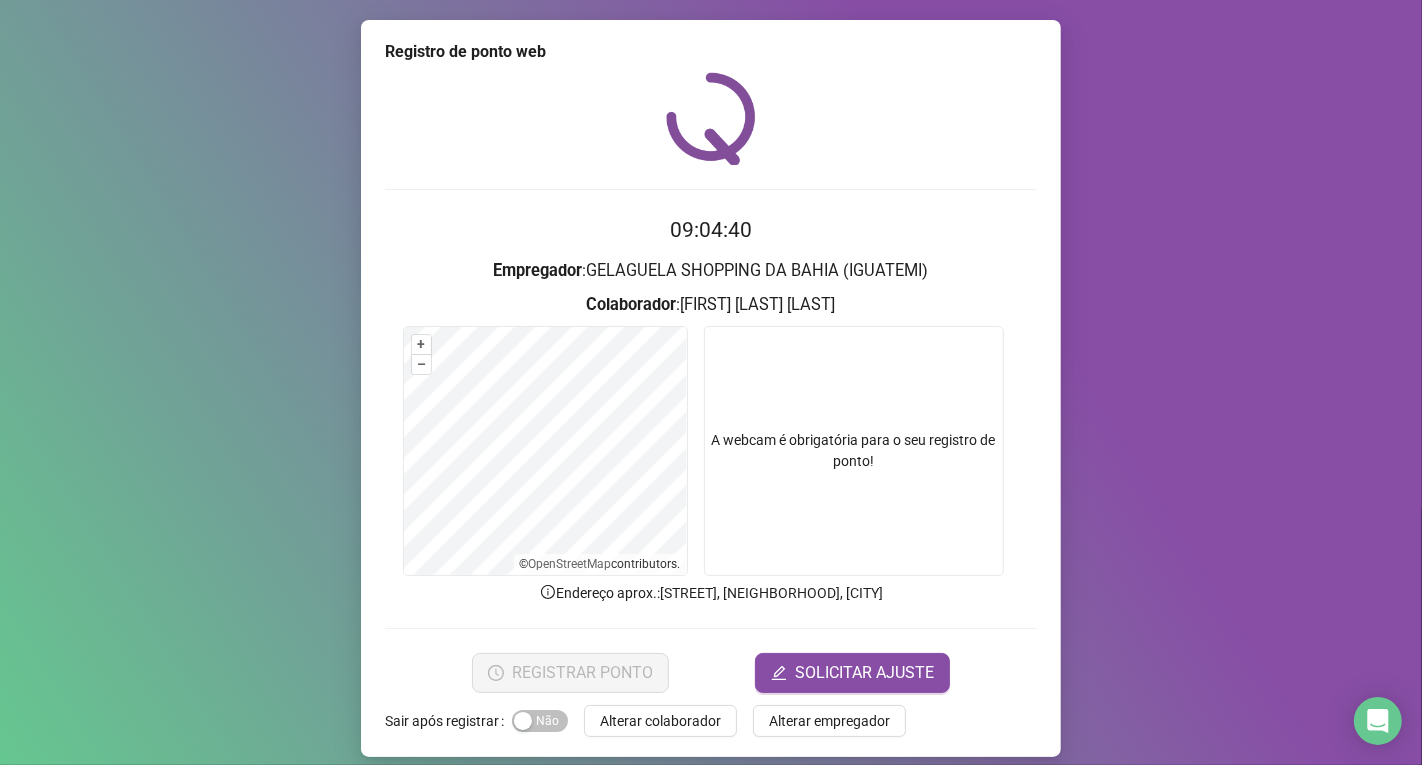 click at bounding box center (854, 451) 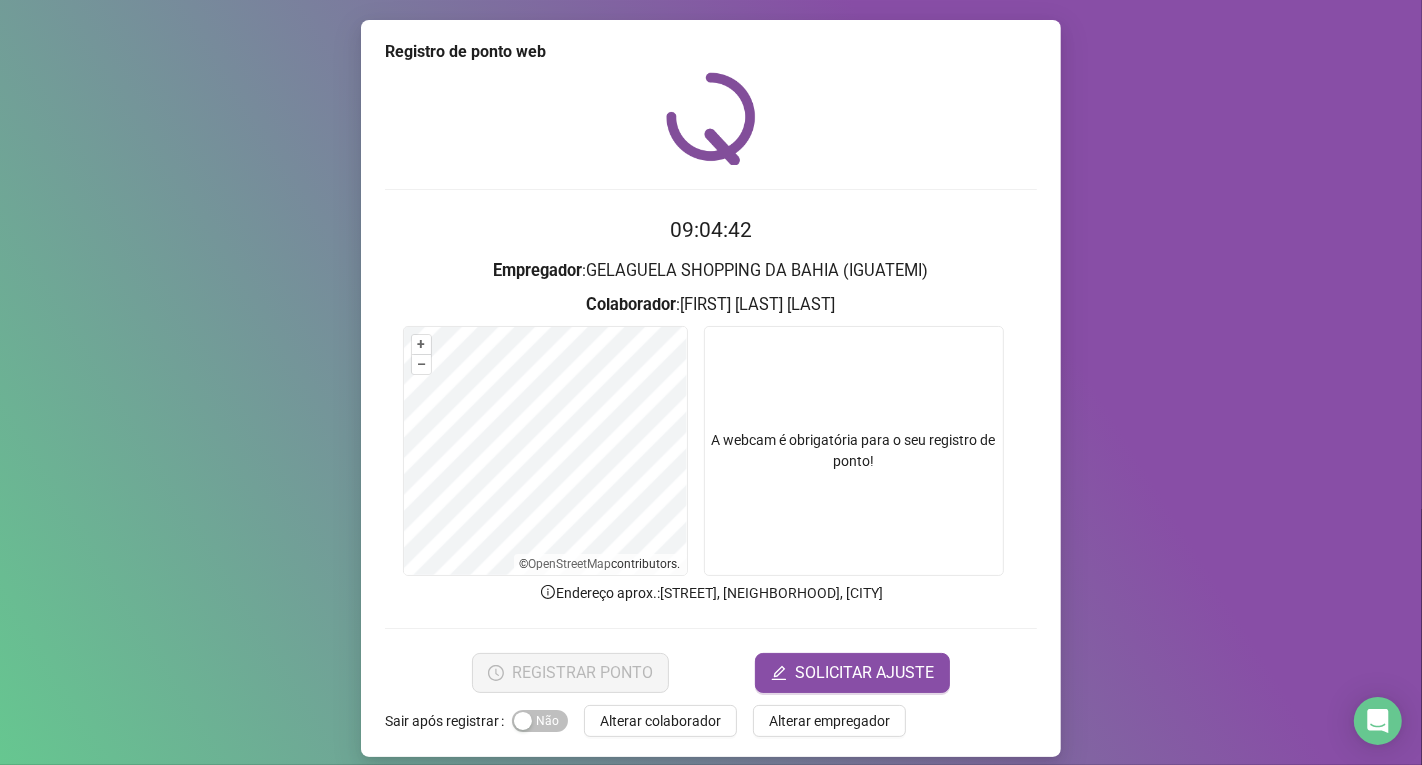 click on "Colaborador : [FIRST] [LAST] [LAST]" at bounding box center (711, 305) 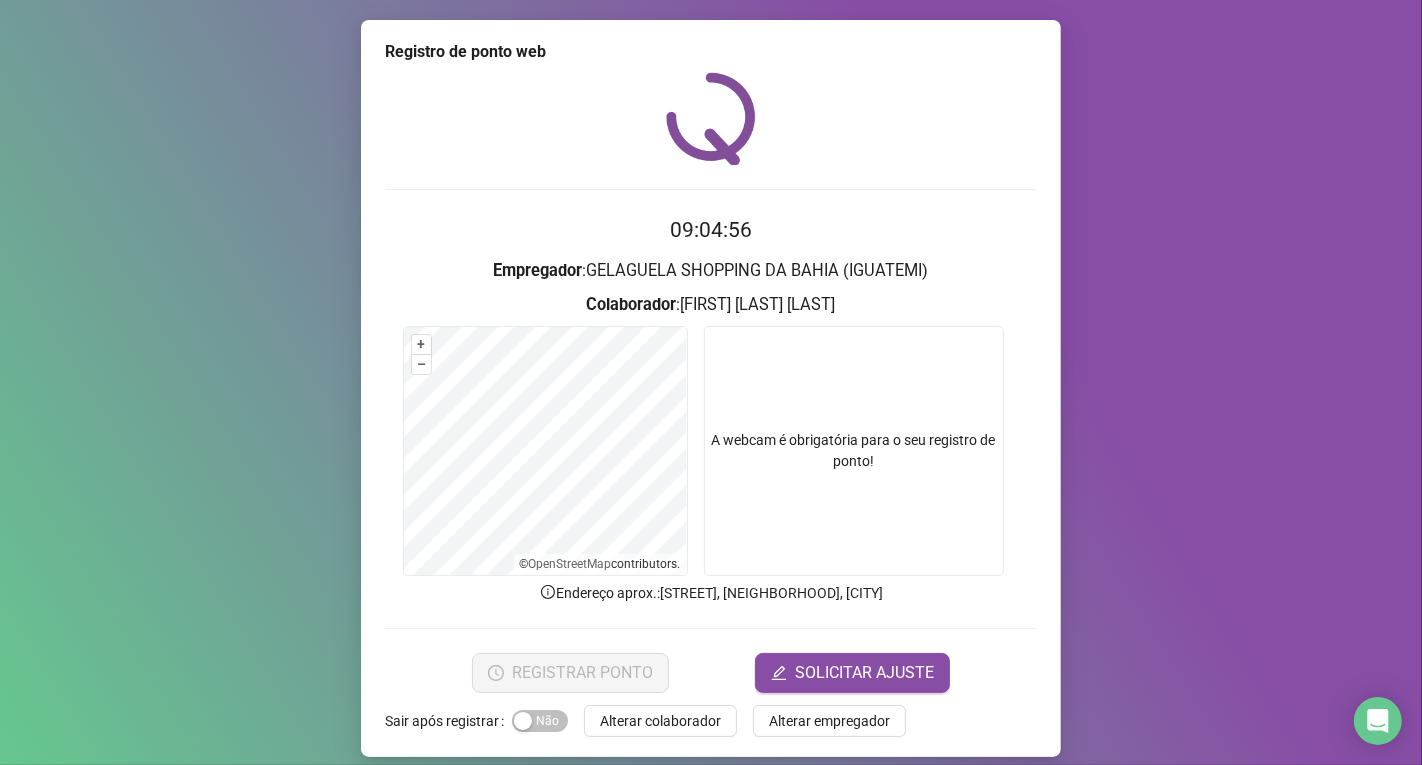 click at bounding box center [854, 451] 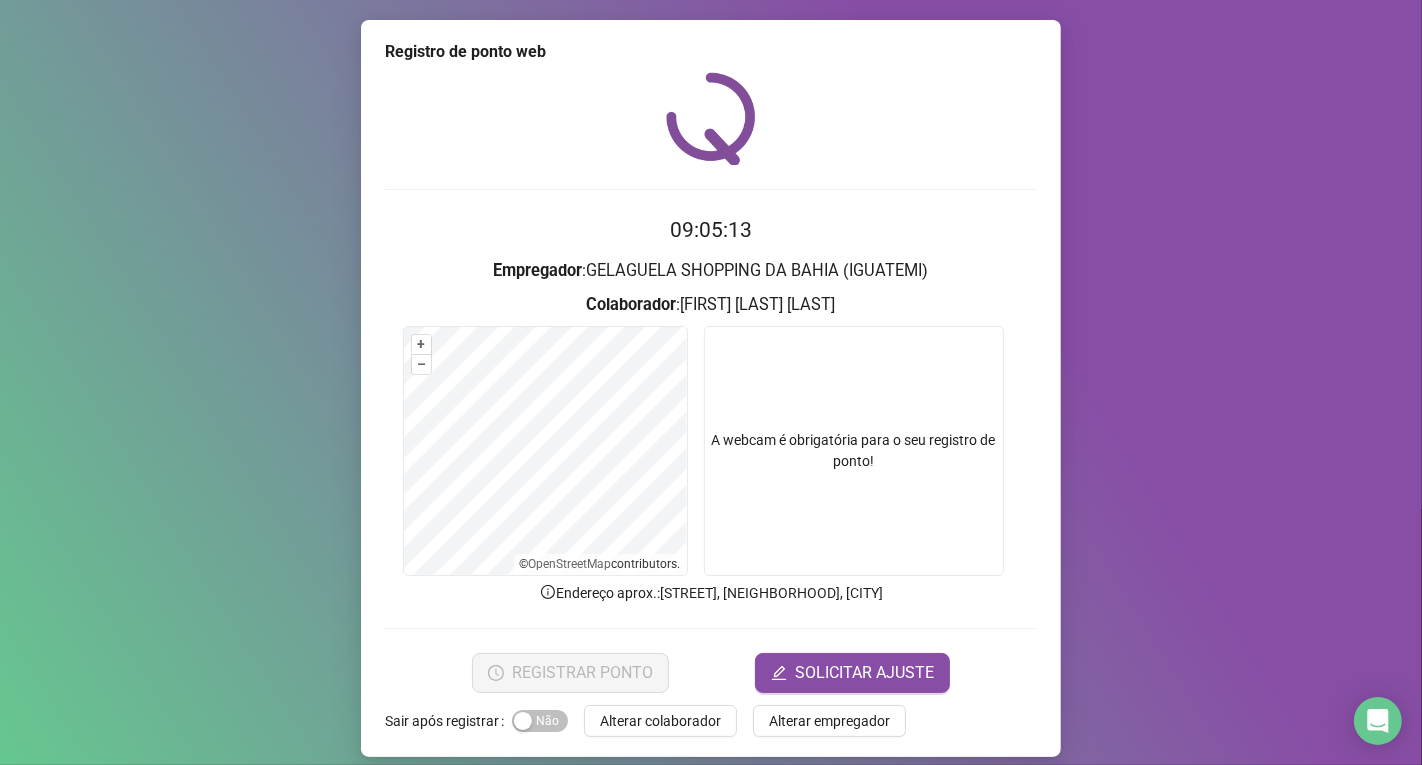 click at bounding box center (854, 451) 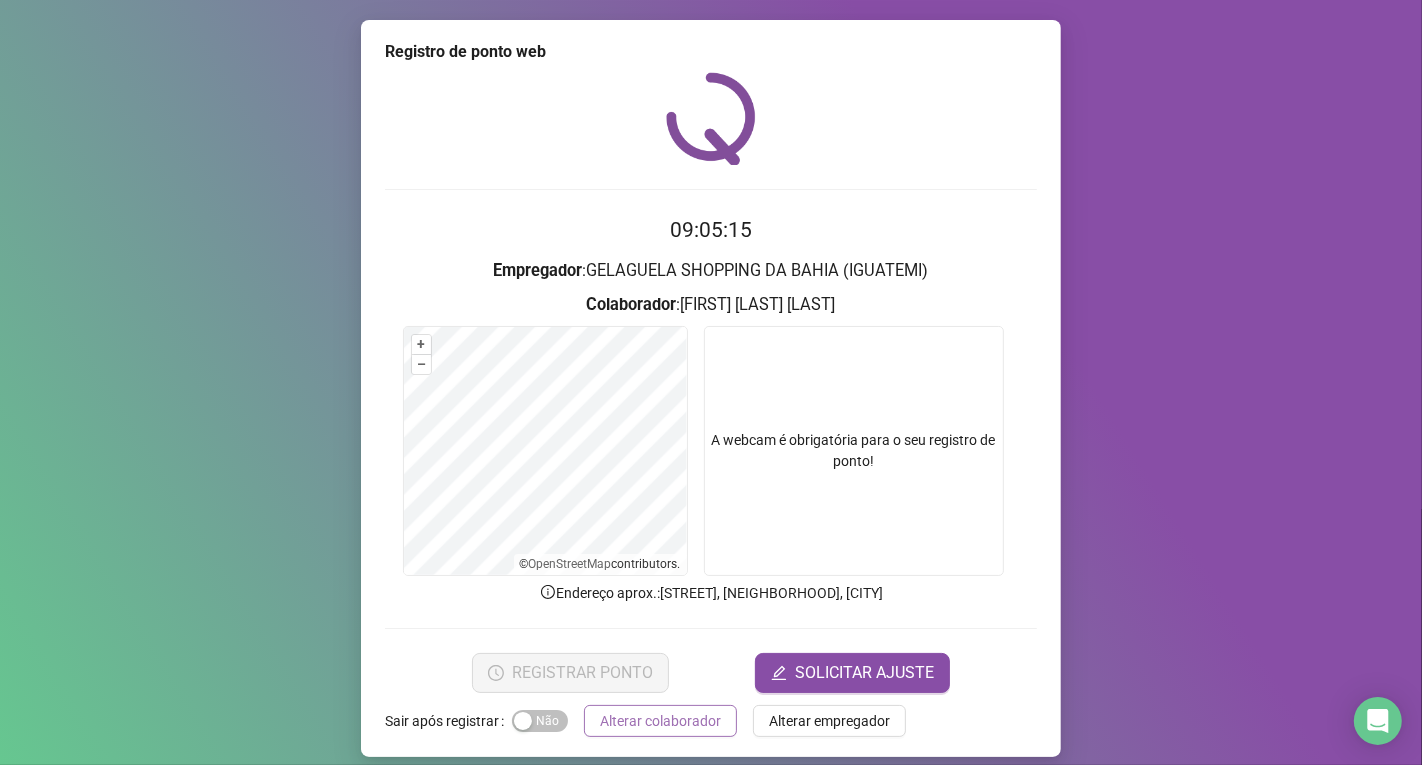 click on "Alterar colaborador" at bounding box center [660, 721] 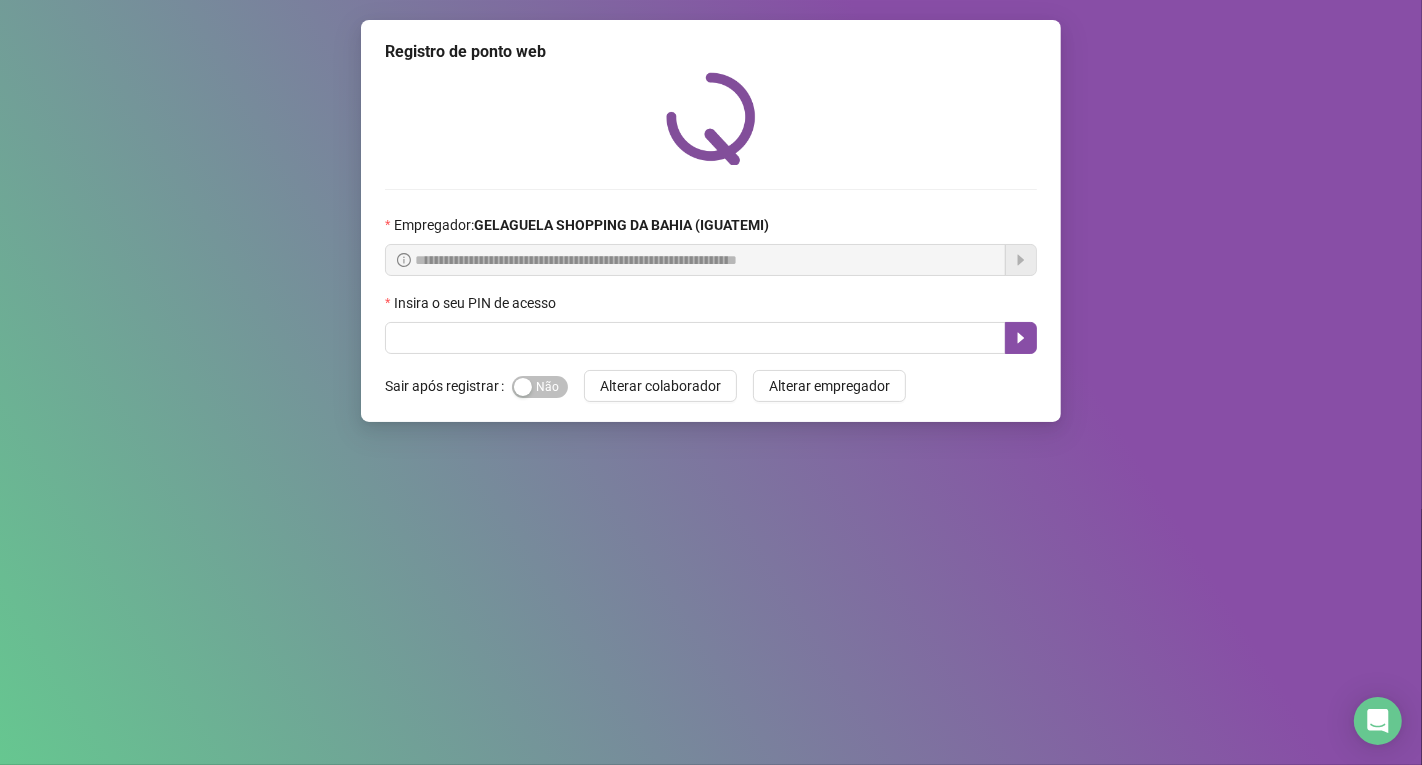 click on "Insira o seu PIN de acesso" at bounding box center (711, 307) 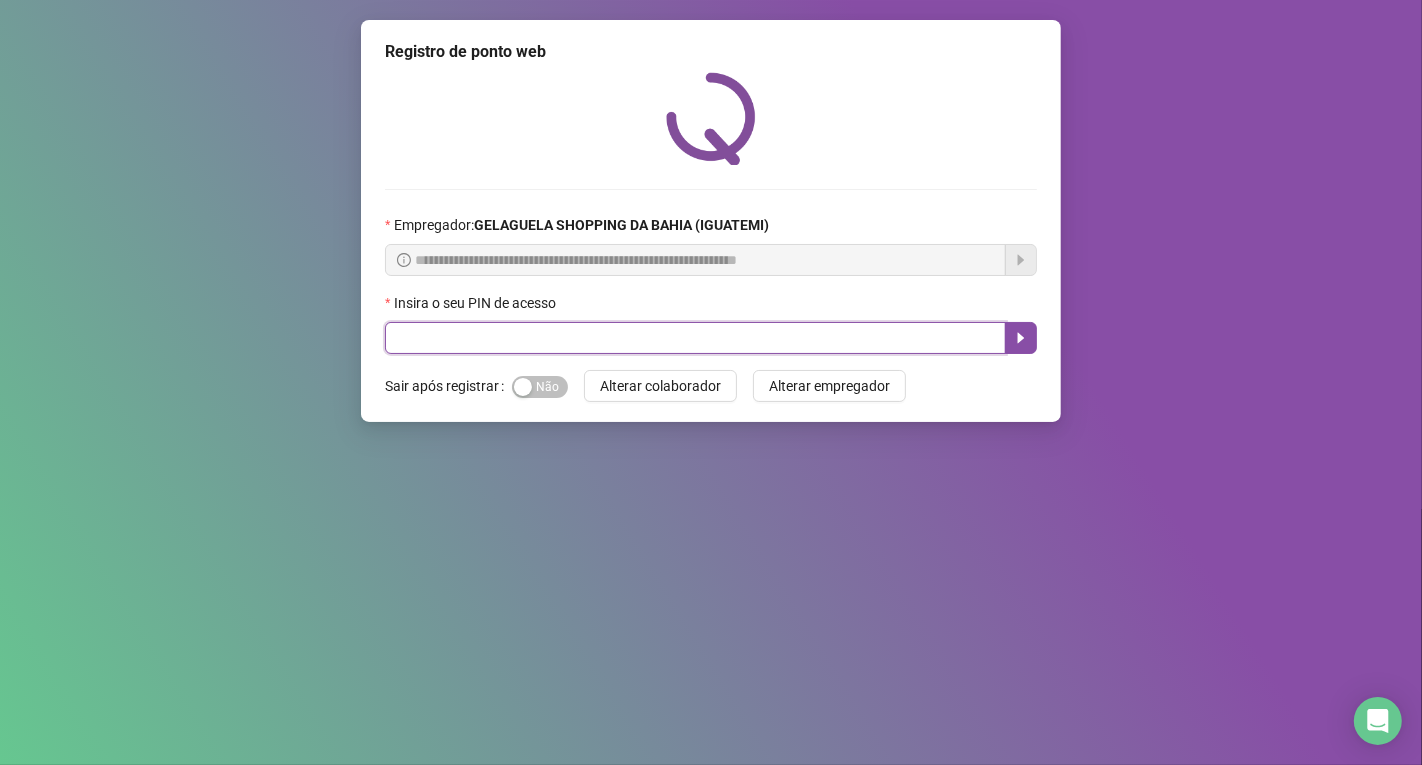 click at bounding box center [695, 338] 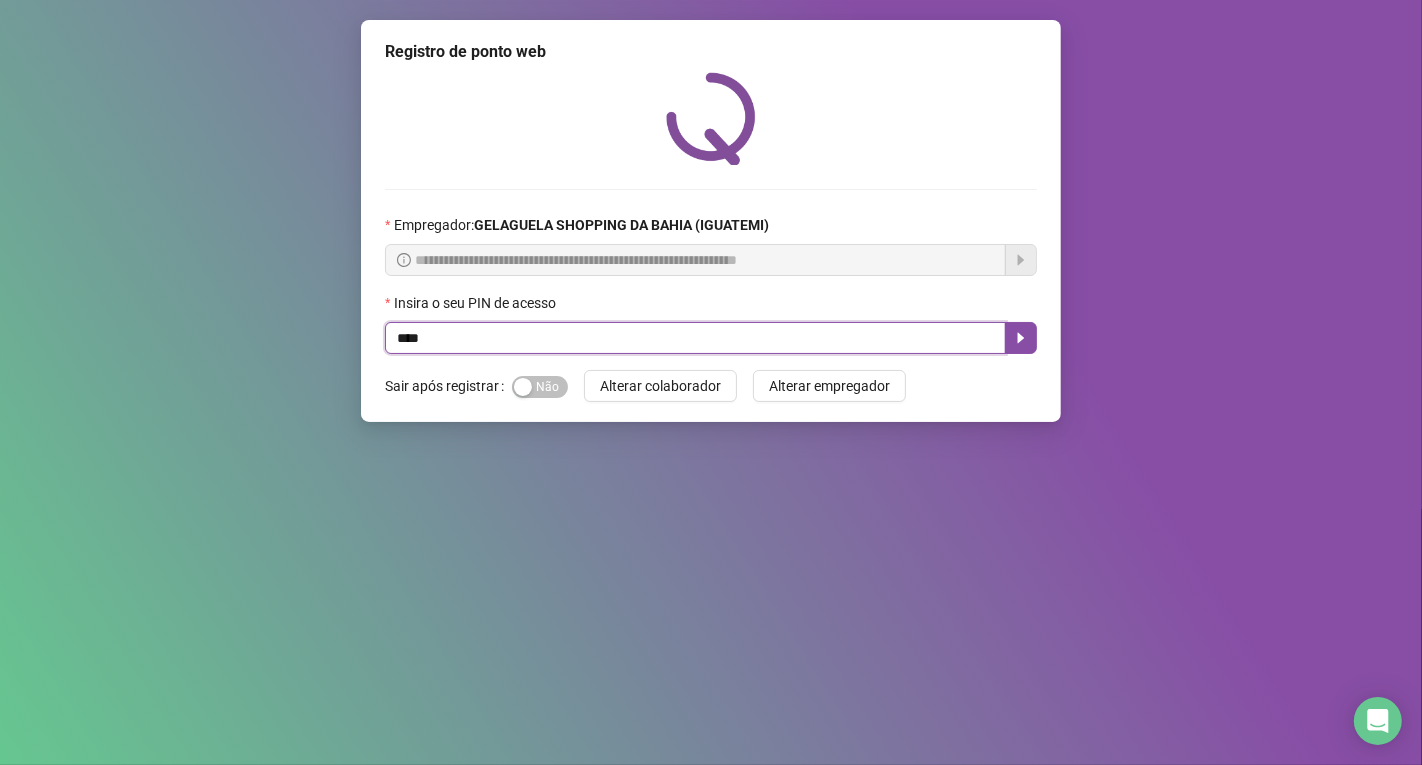 type on "*****" 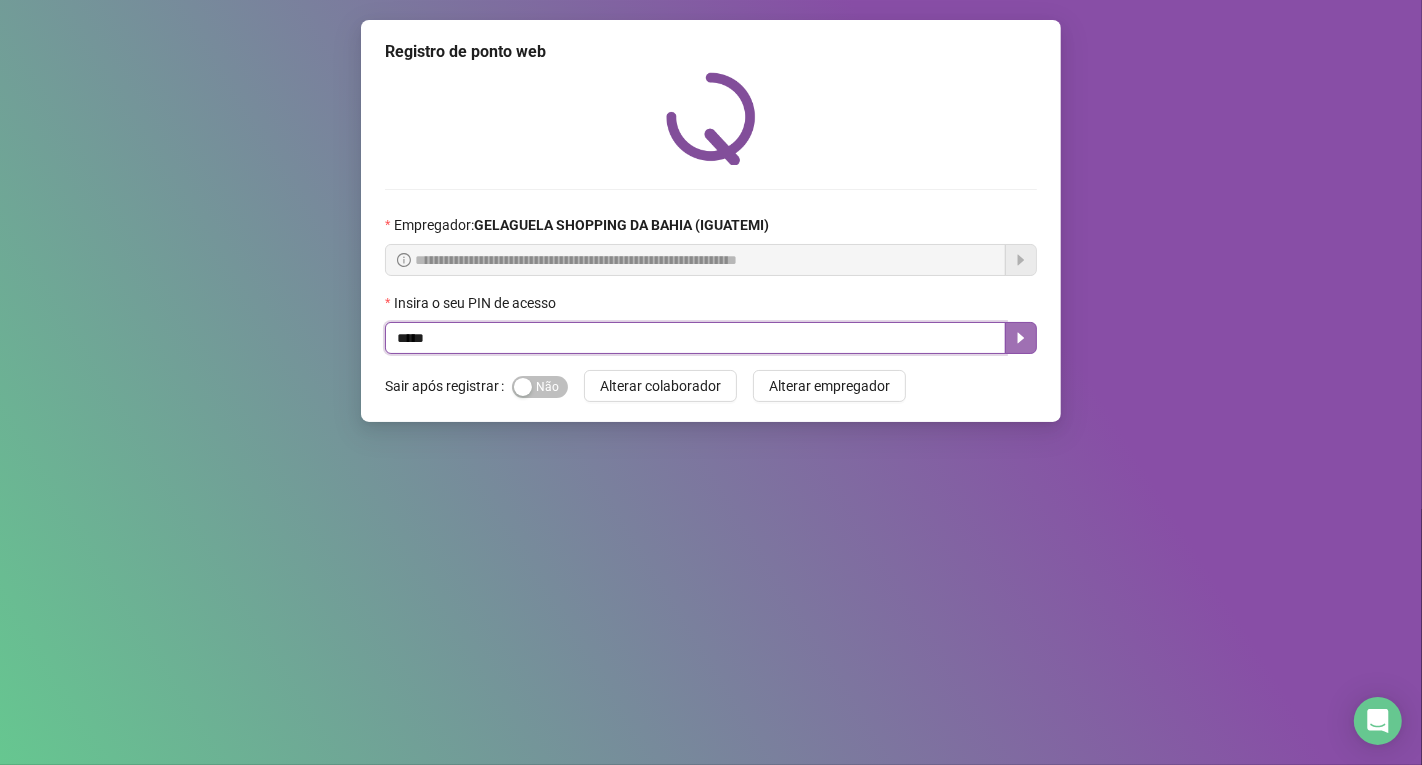 click at bounding box center (1021, 338) 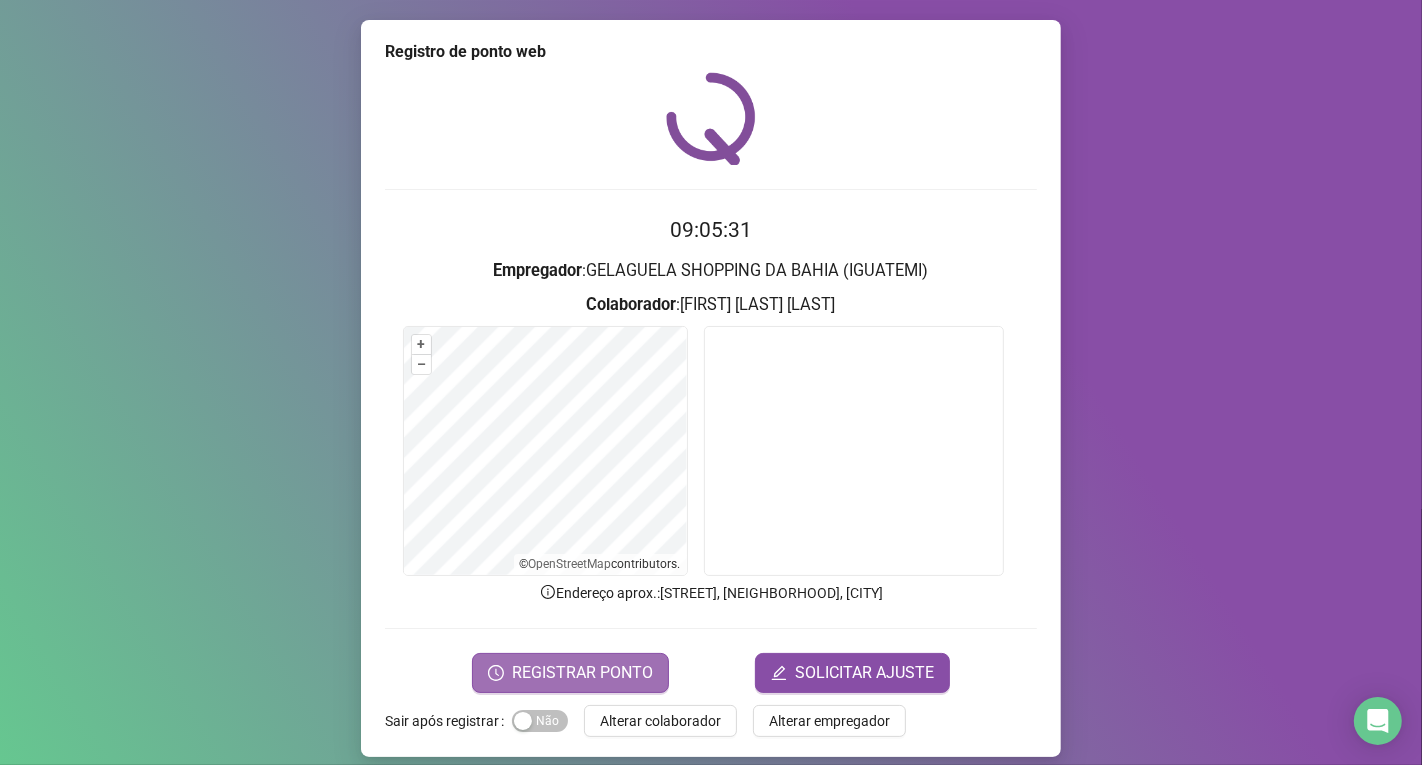 click on "REGISTRAR PONTO" at bounding box center [582, 673] 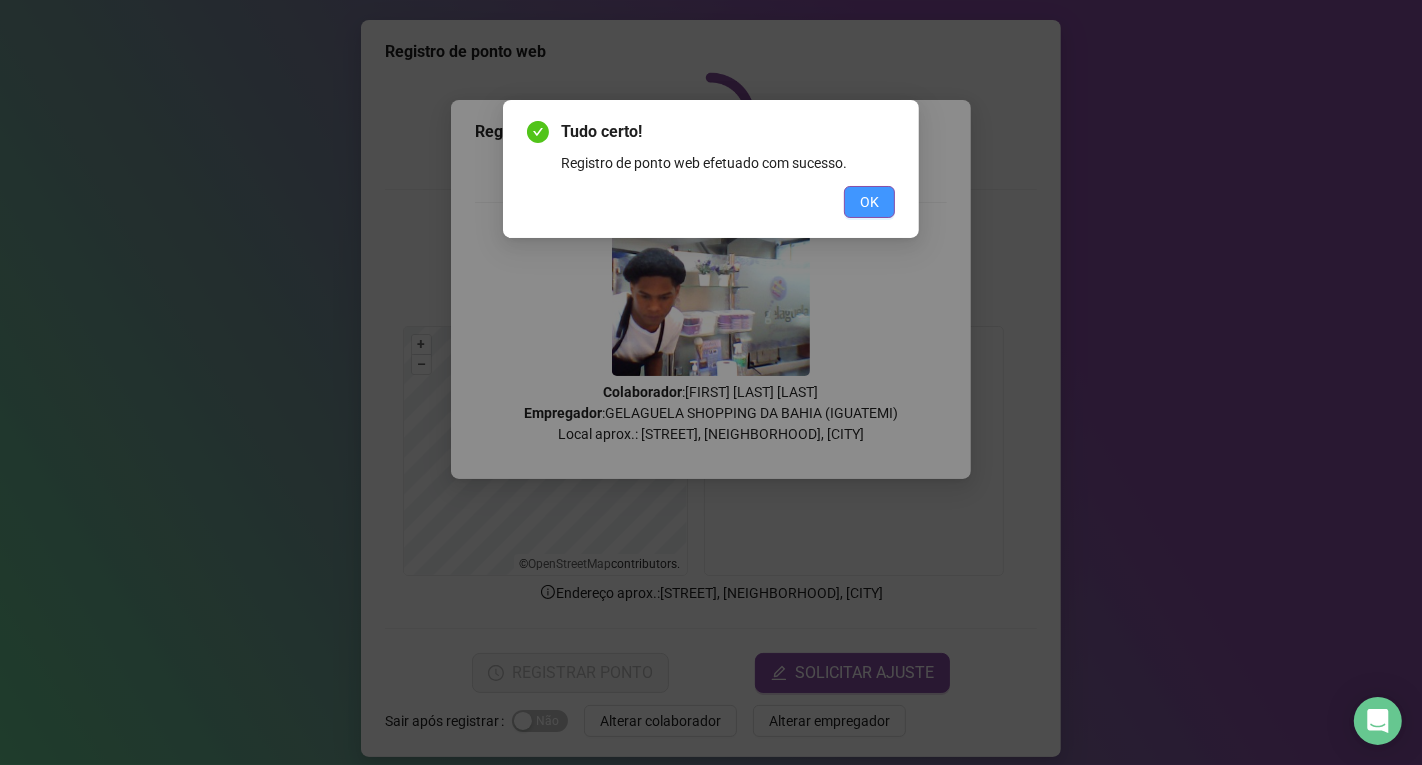click on "OK" at bounding box center [869, 202] 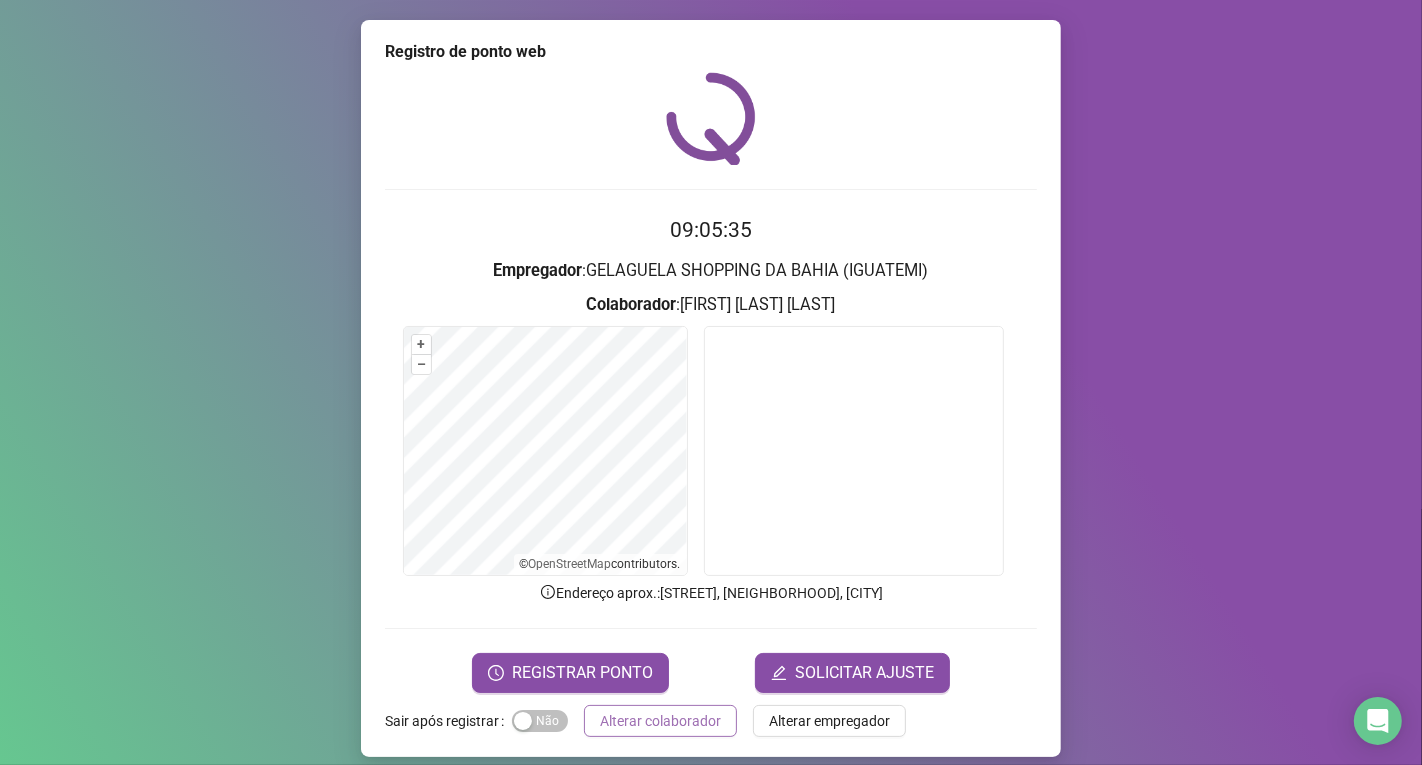 click on "Alterar colaborador" at bounding box center (660, 721) 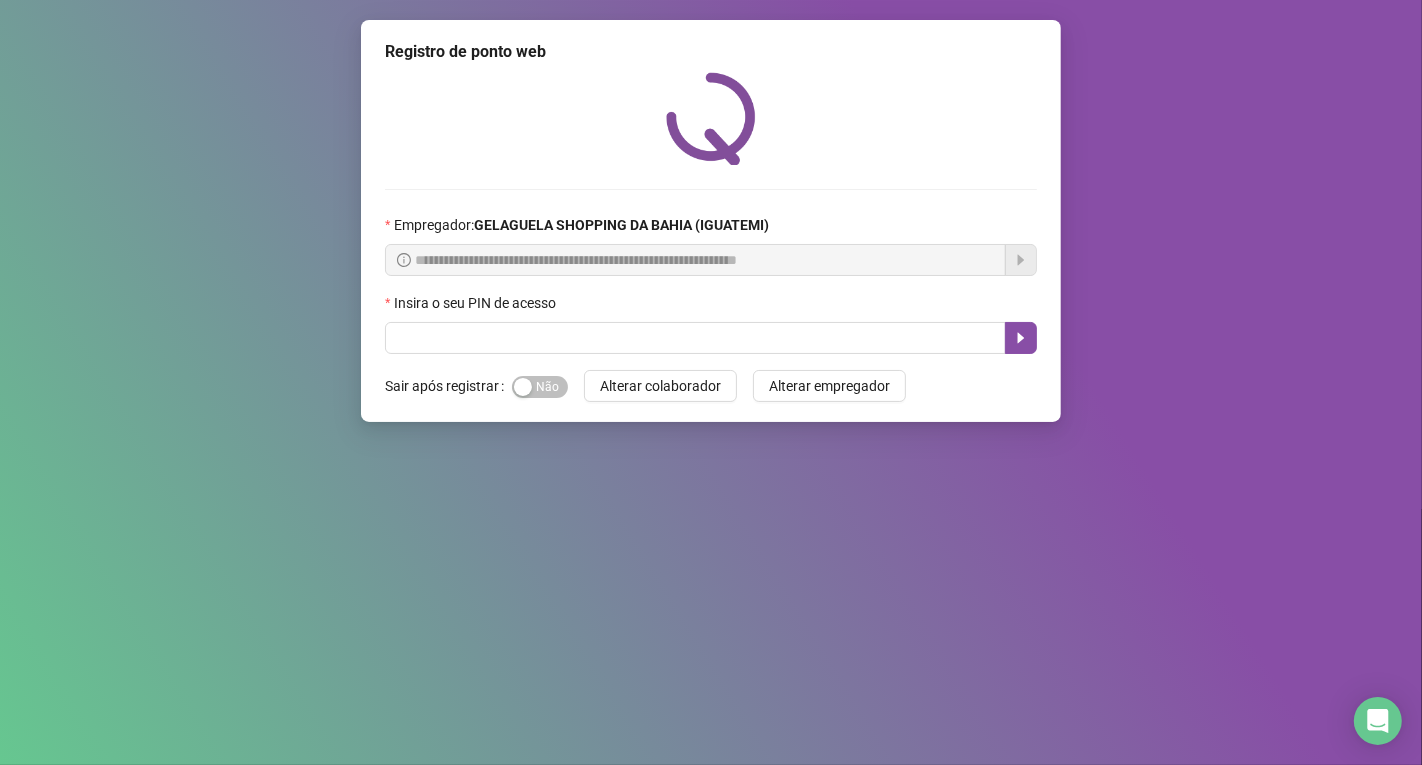 click on "**********" at bounding box center (711, 382) 